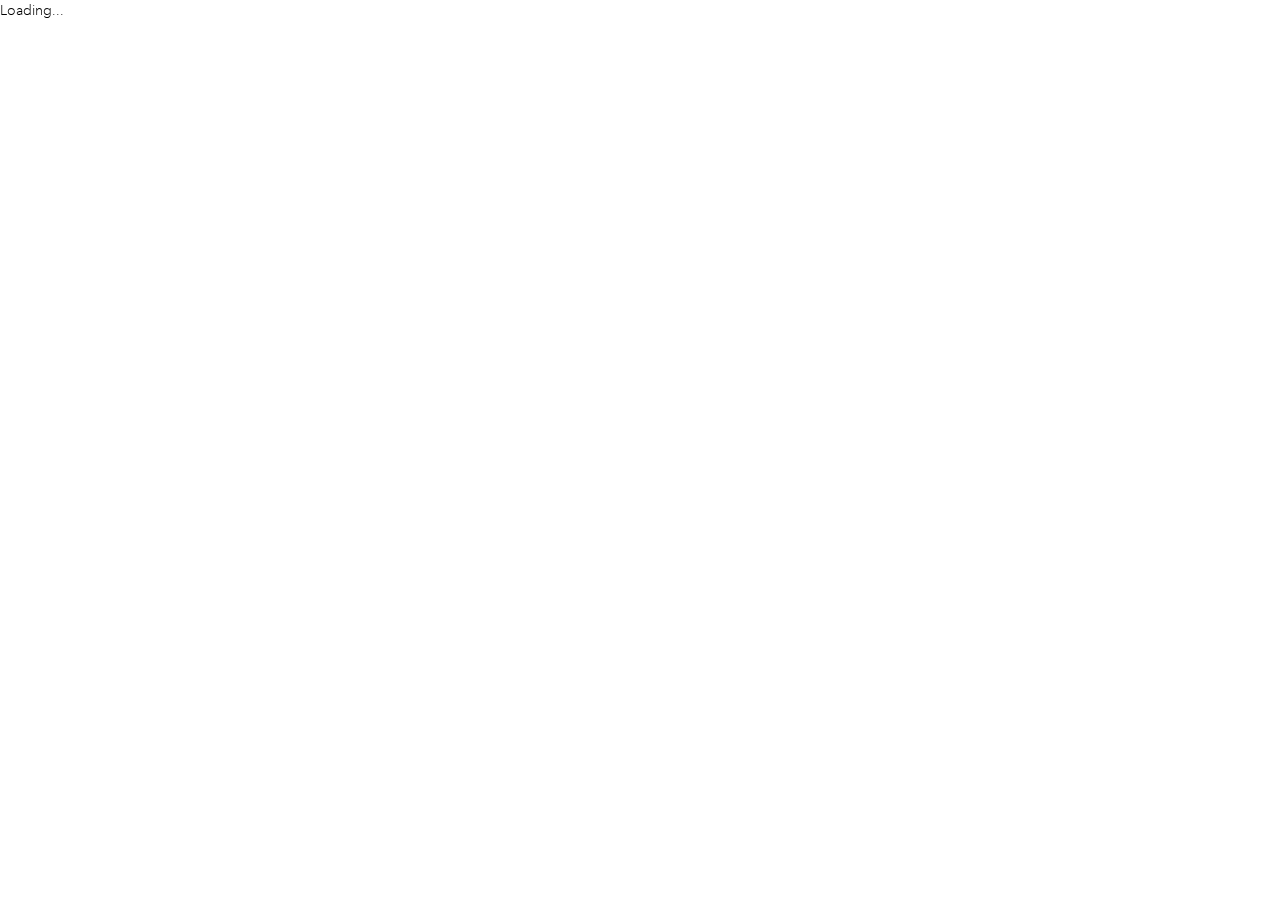 scroll, scrollTop: 0, scrollLeft: 0, axis: both 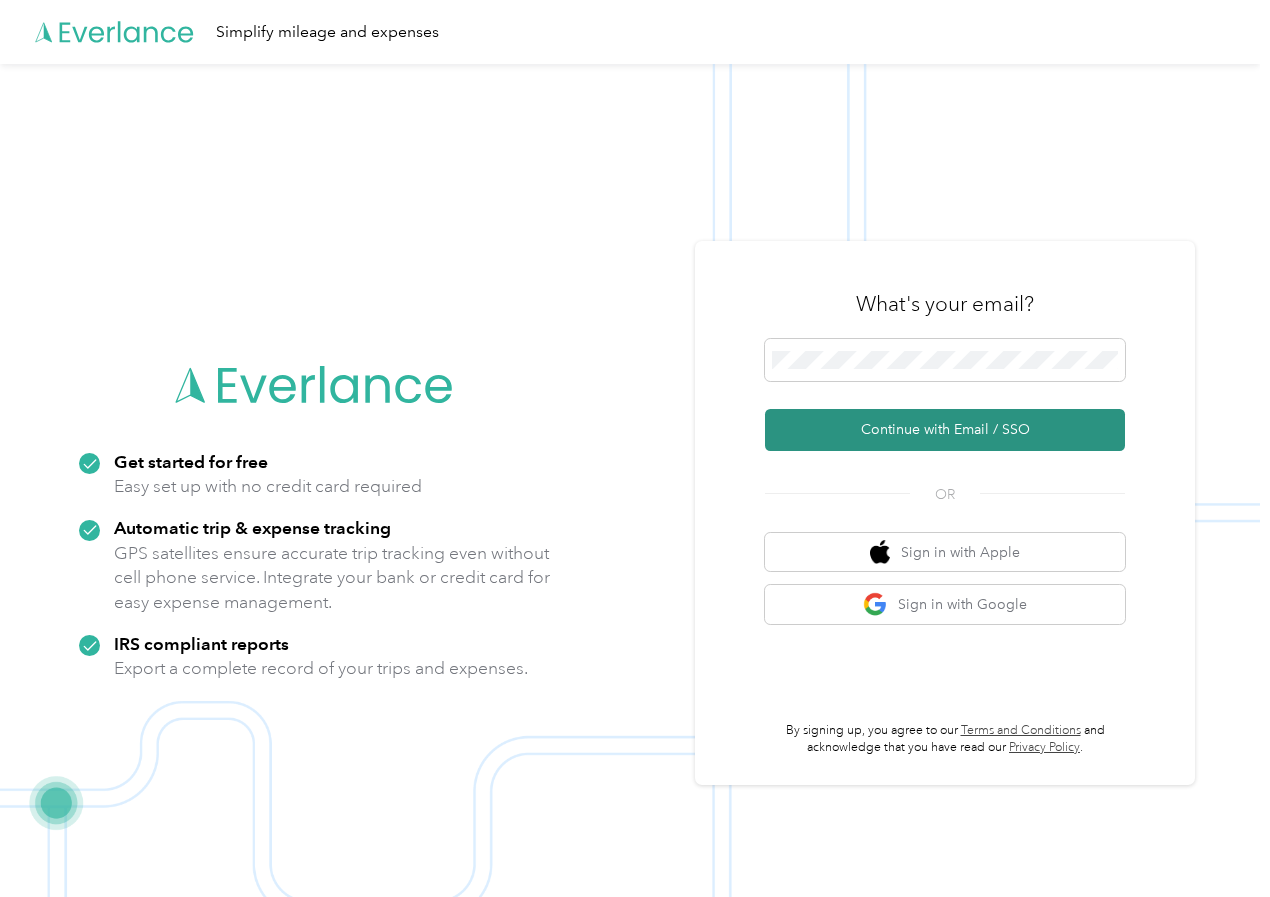 click on "Continue with Email / SSO" at bounding box center (945, 430) 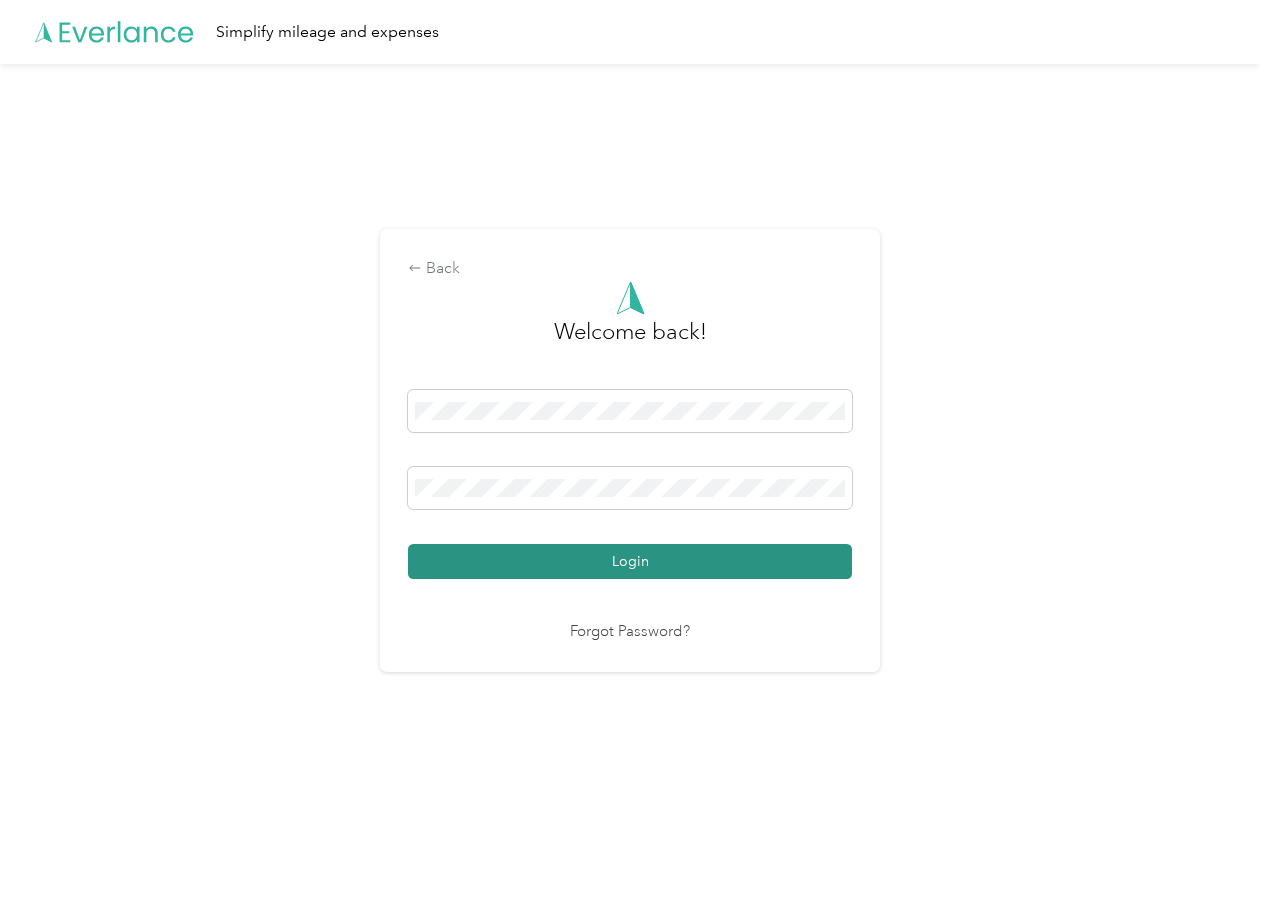 click on "Login" at bounding box center [630, 561] 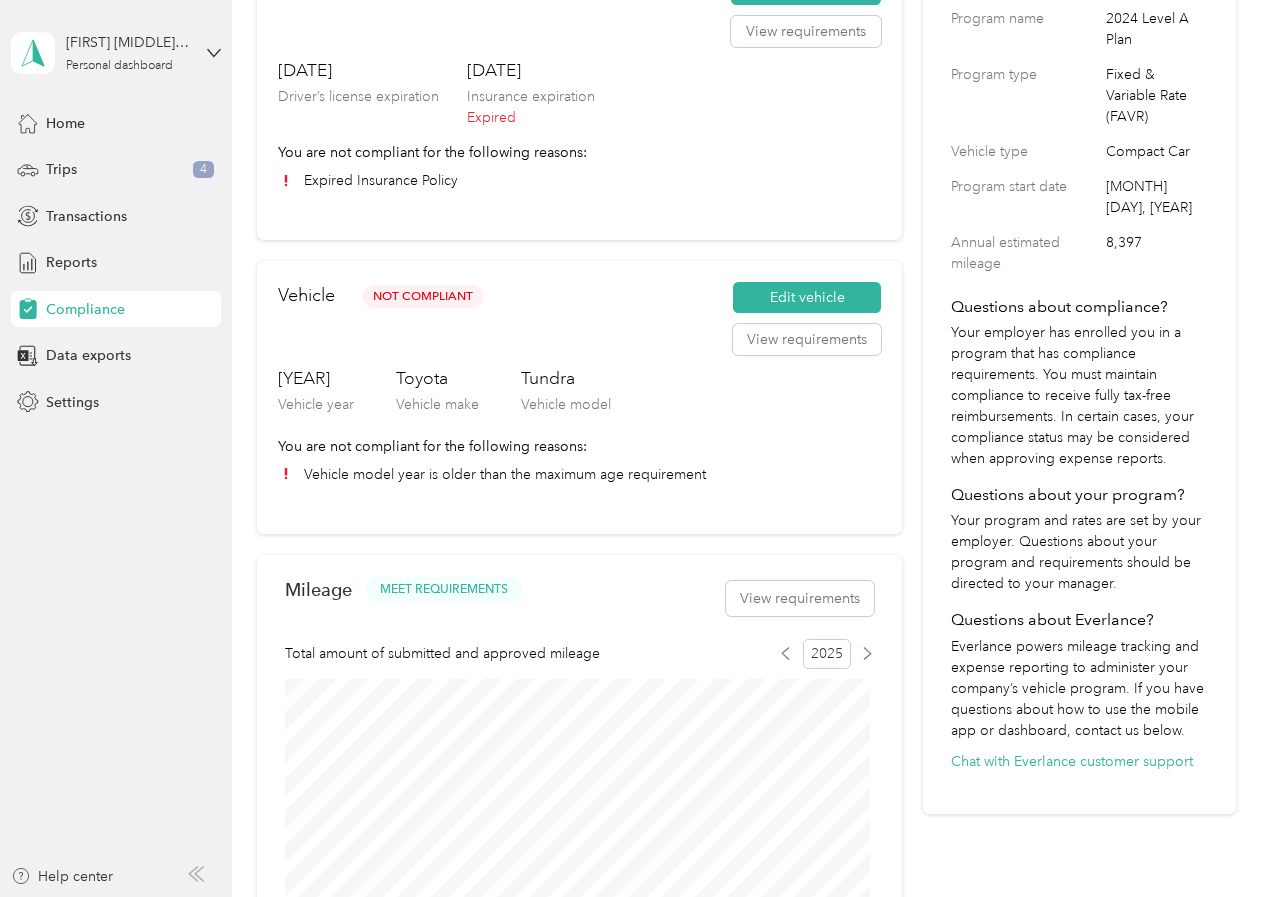 scroll, scrollTop: 0, scrollLeft: 0, axis: both 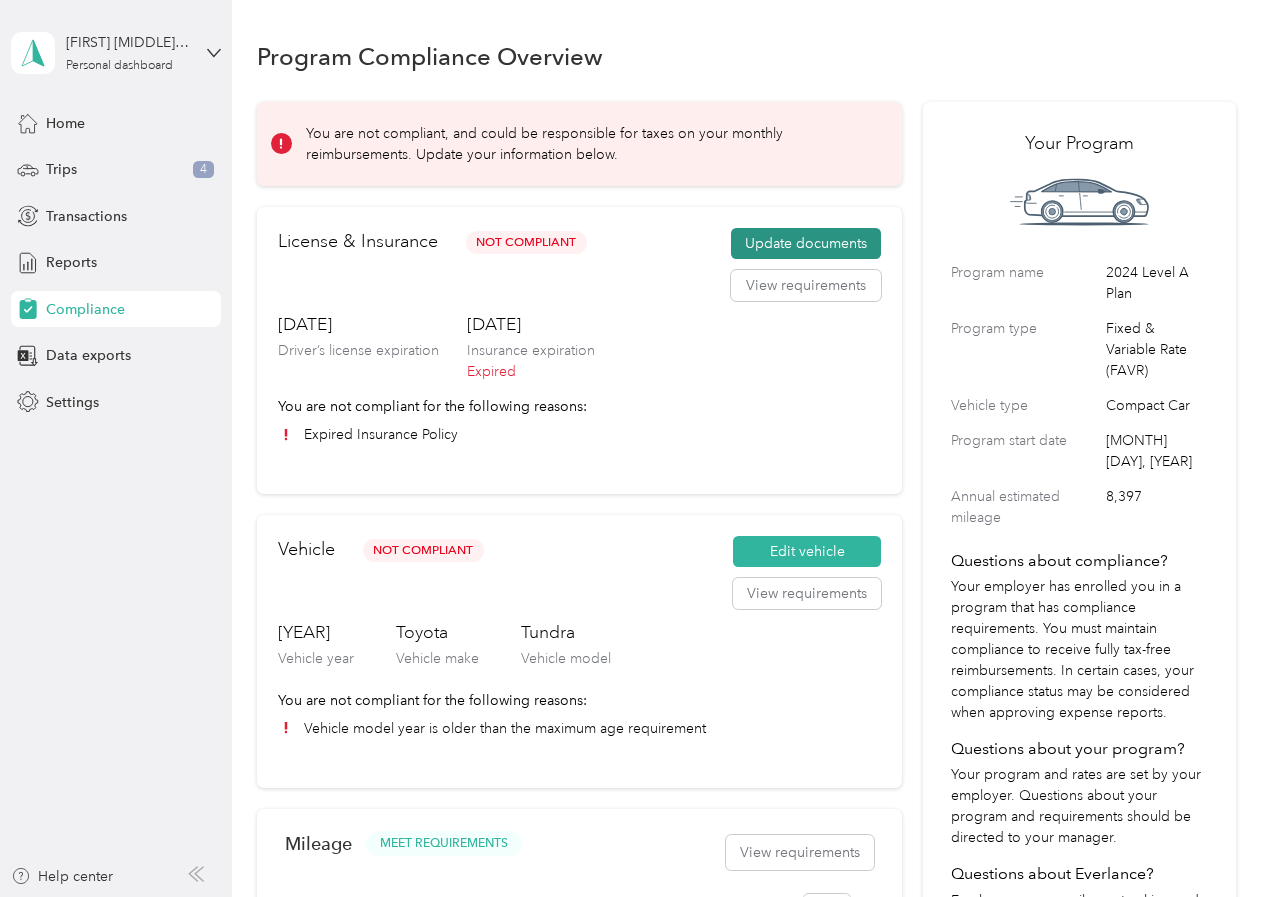 click on "Update documents" at bounding box center (806, 244) 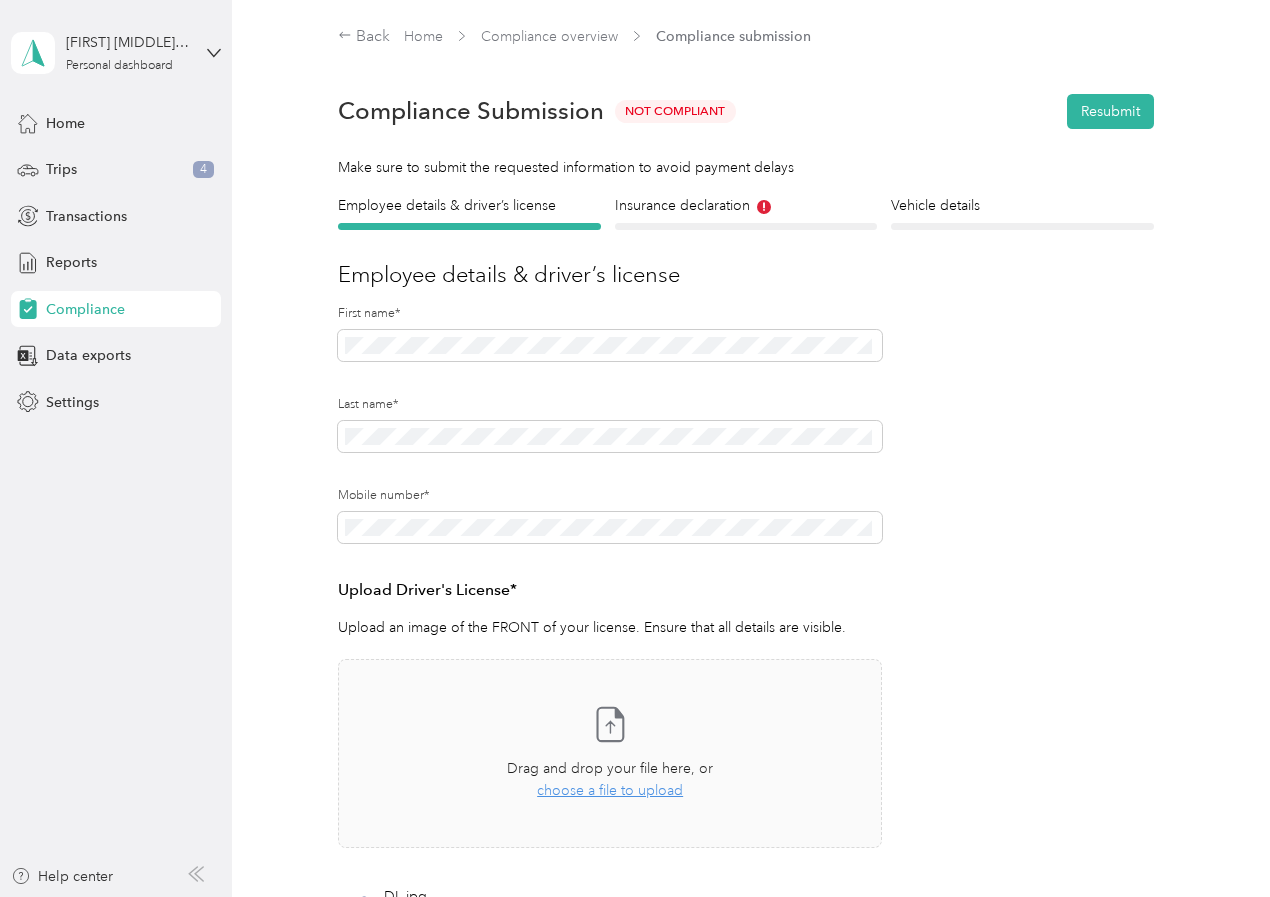 scroll, scrollTop: 400, scrollLeft: 0, axis: vertical 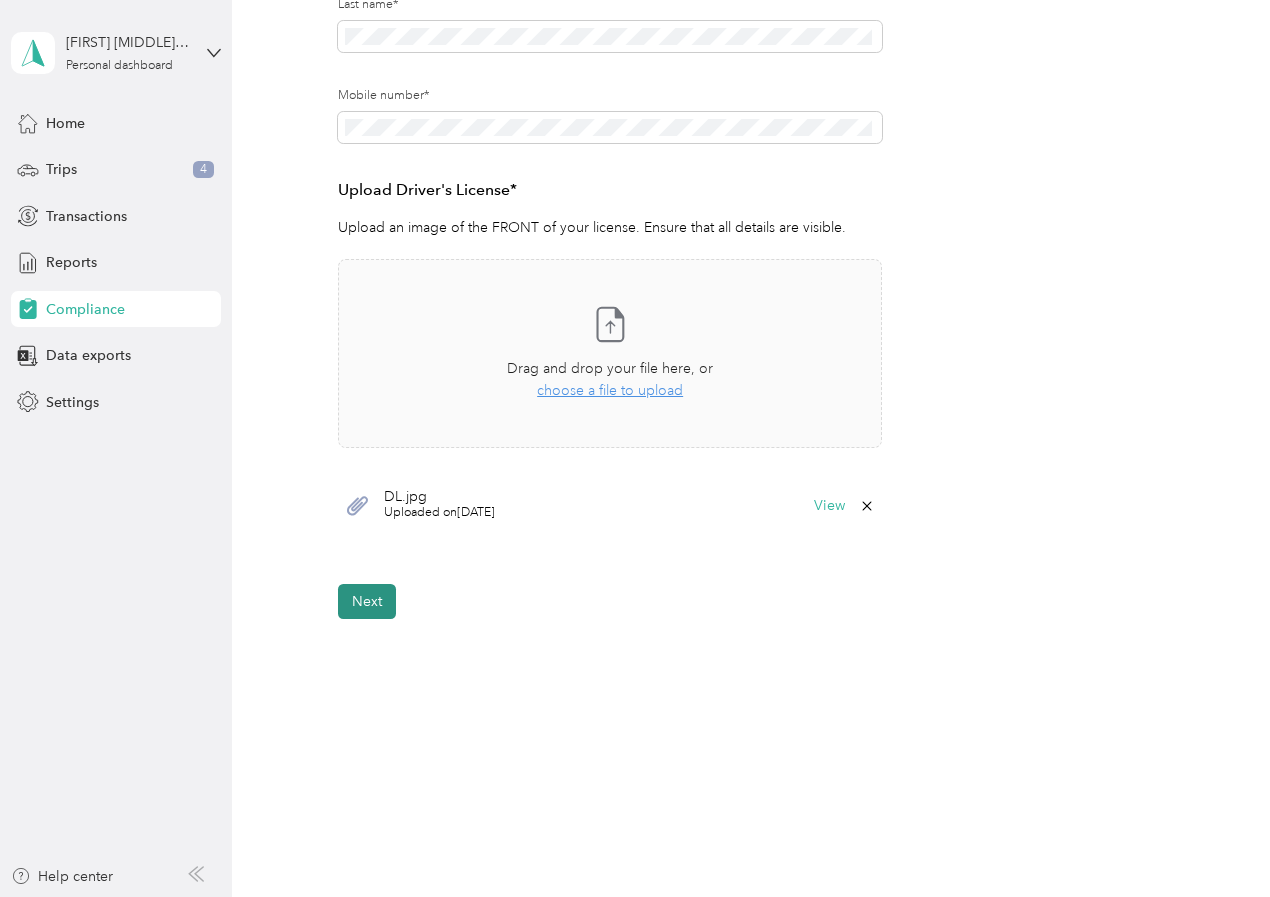 click on "Next" at bounding box center [367, 601] 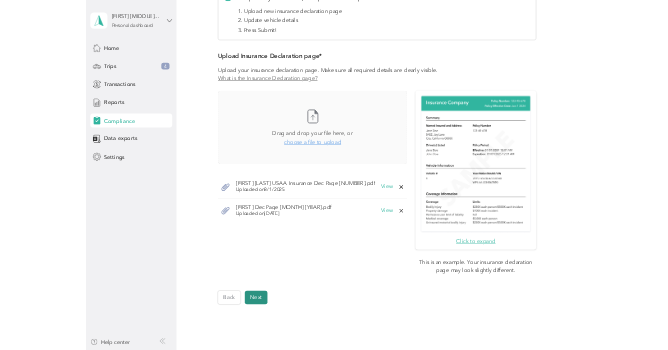 scroll, scrollTop: 593, scrollLeft: 0, axis: vertical 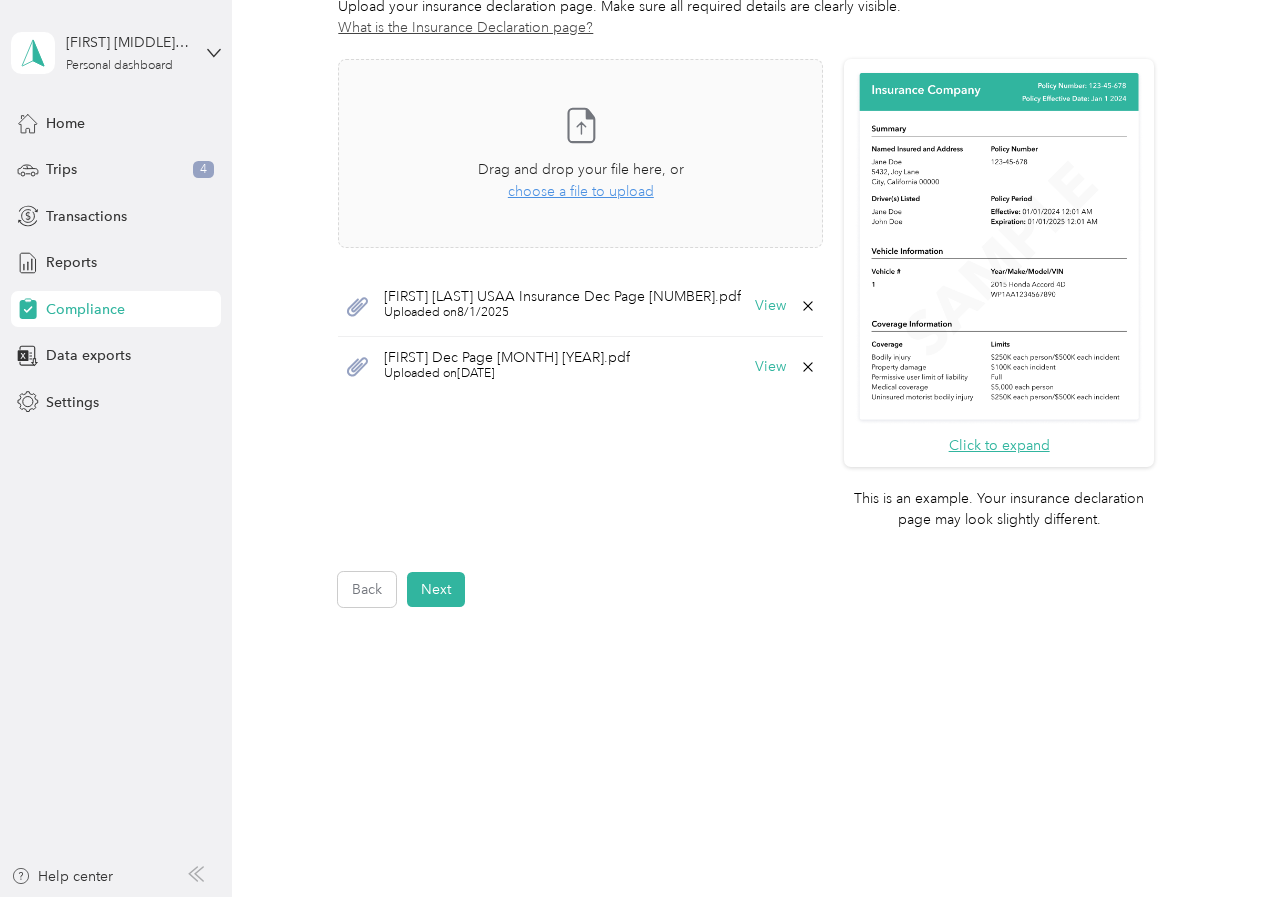 click on "[FIRST] [LAST] USAA Insurance Dec Page [NUMBER].pdf Uploaded on [DATE] View" at bounding box center [580, 306] 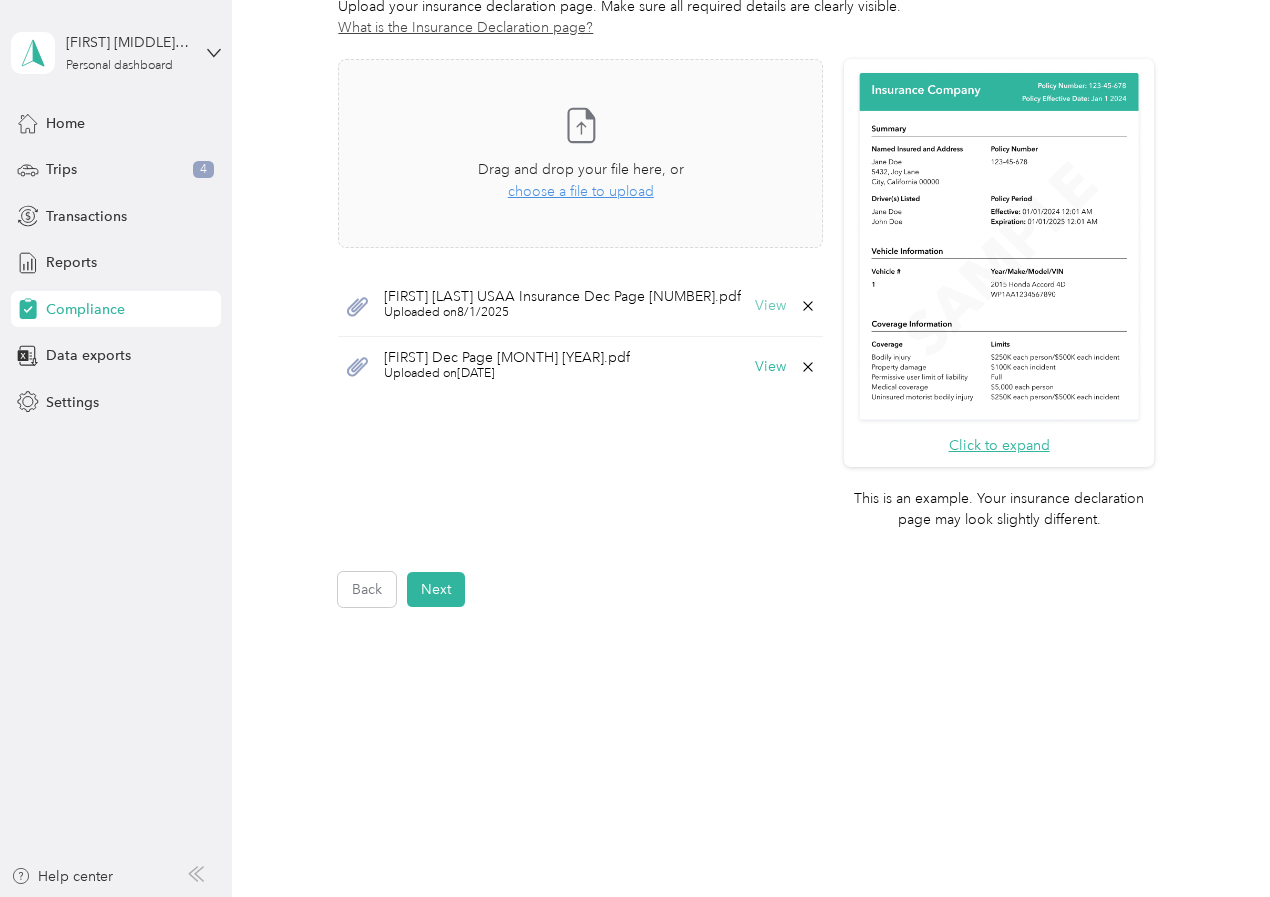 click on "View" at bounding box center [770, 306] 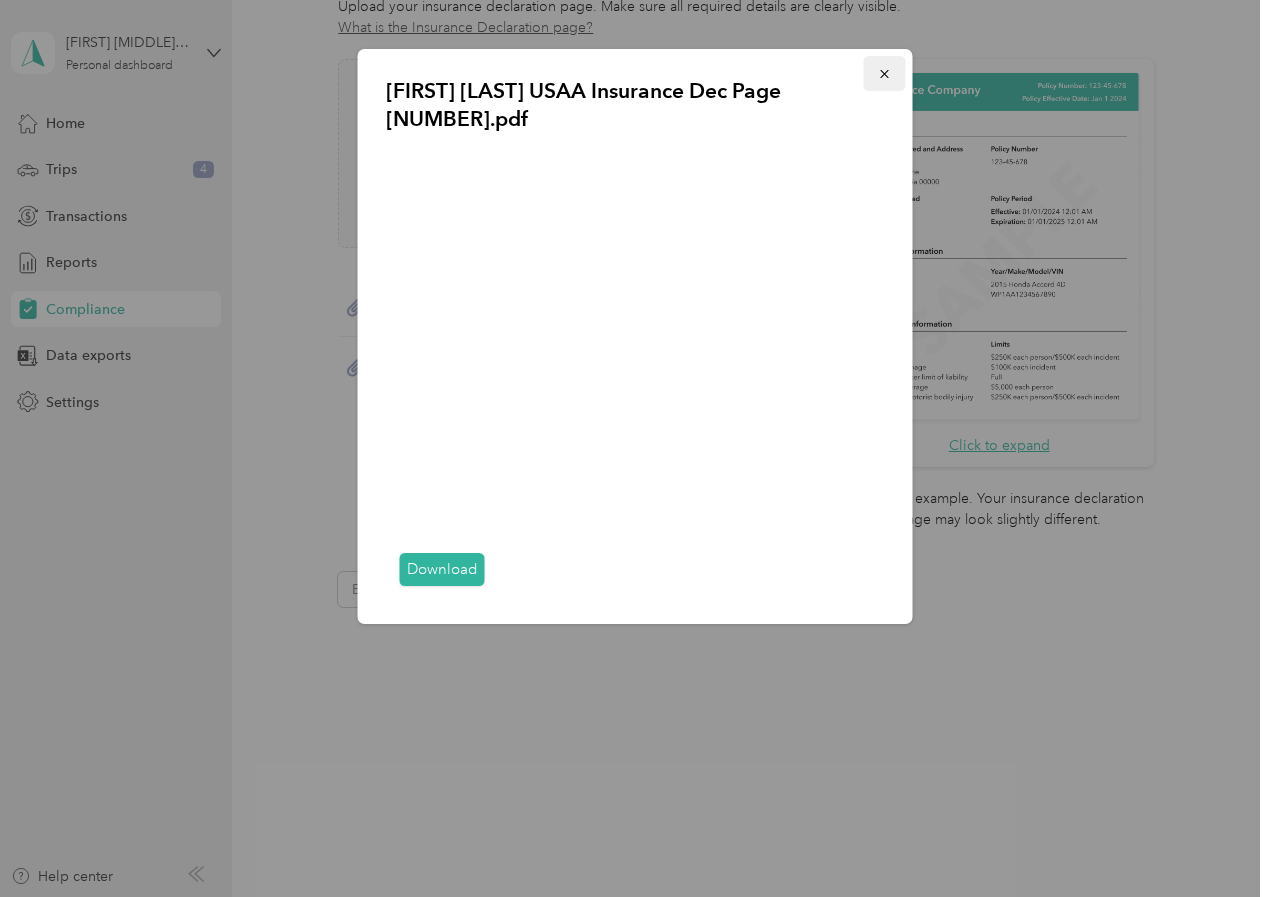 click 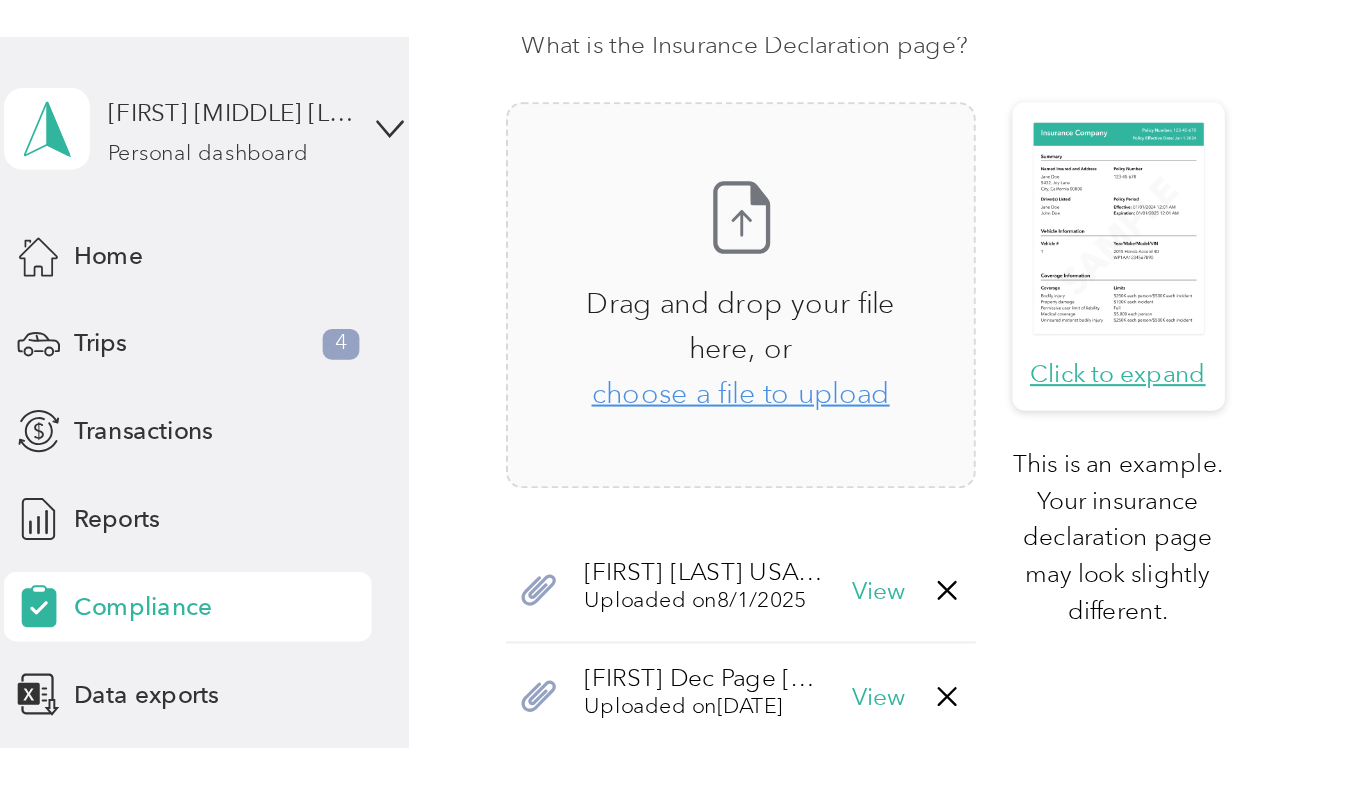 scroll, scrollTop: 593, scrollLeft: 0, axis: vertical 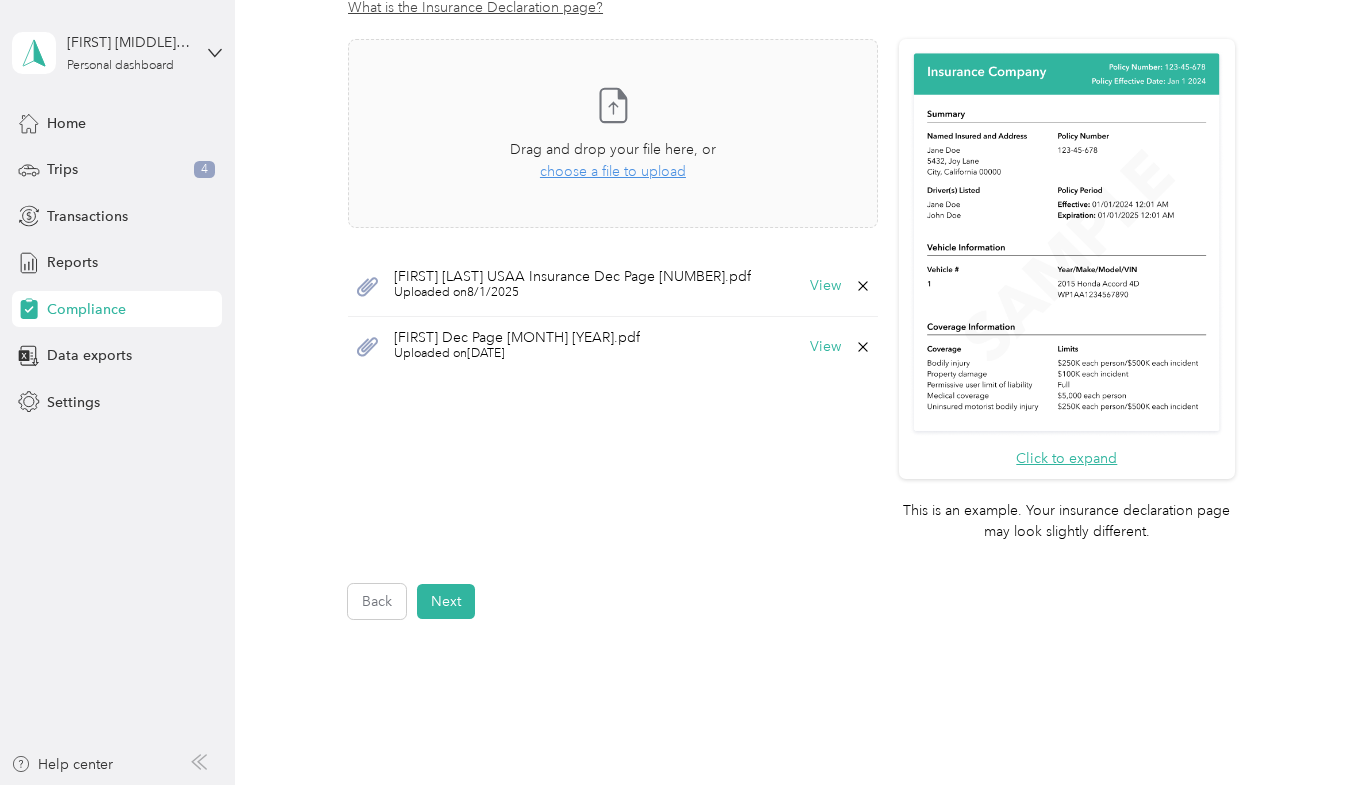 click 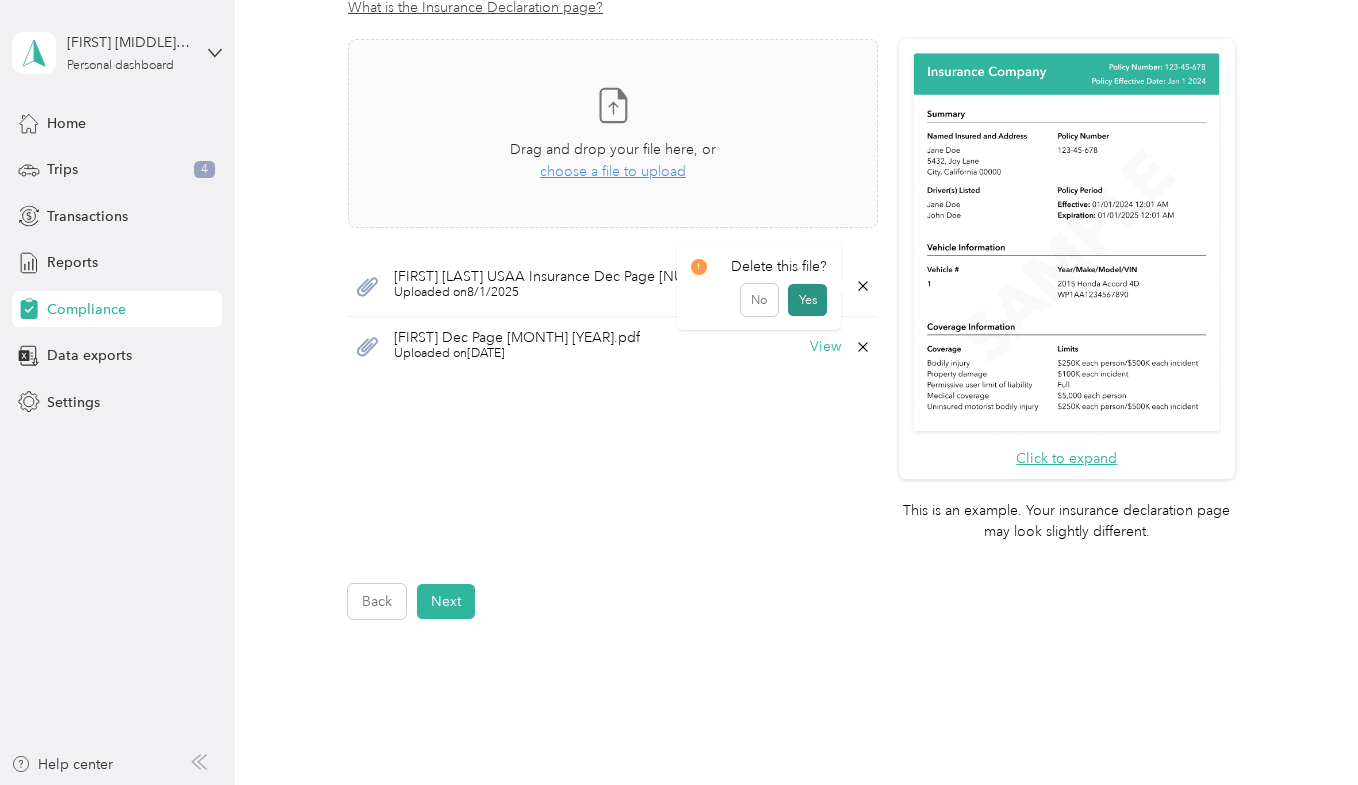 click on "Yes" at bounding box center (807, 300) 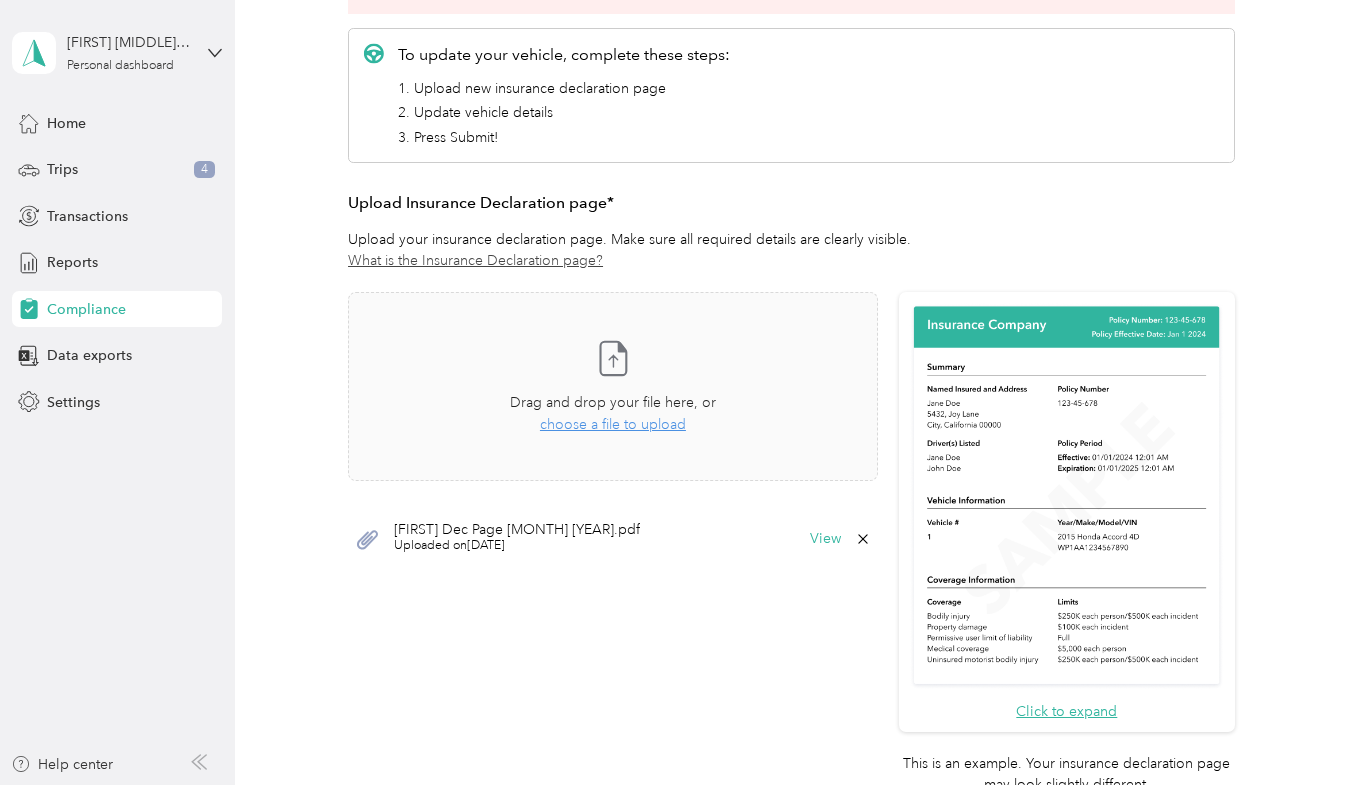 scroll, scrollTop: 293, scrollLeft: 0, axis: vertical 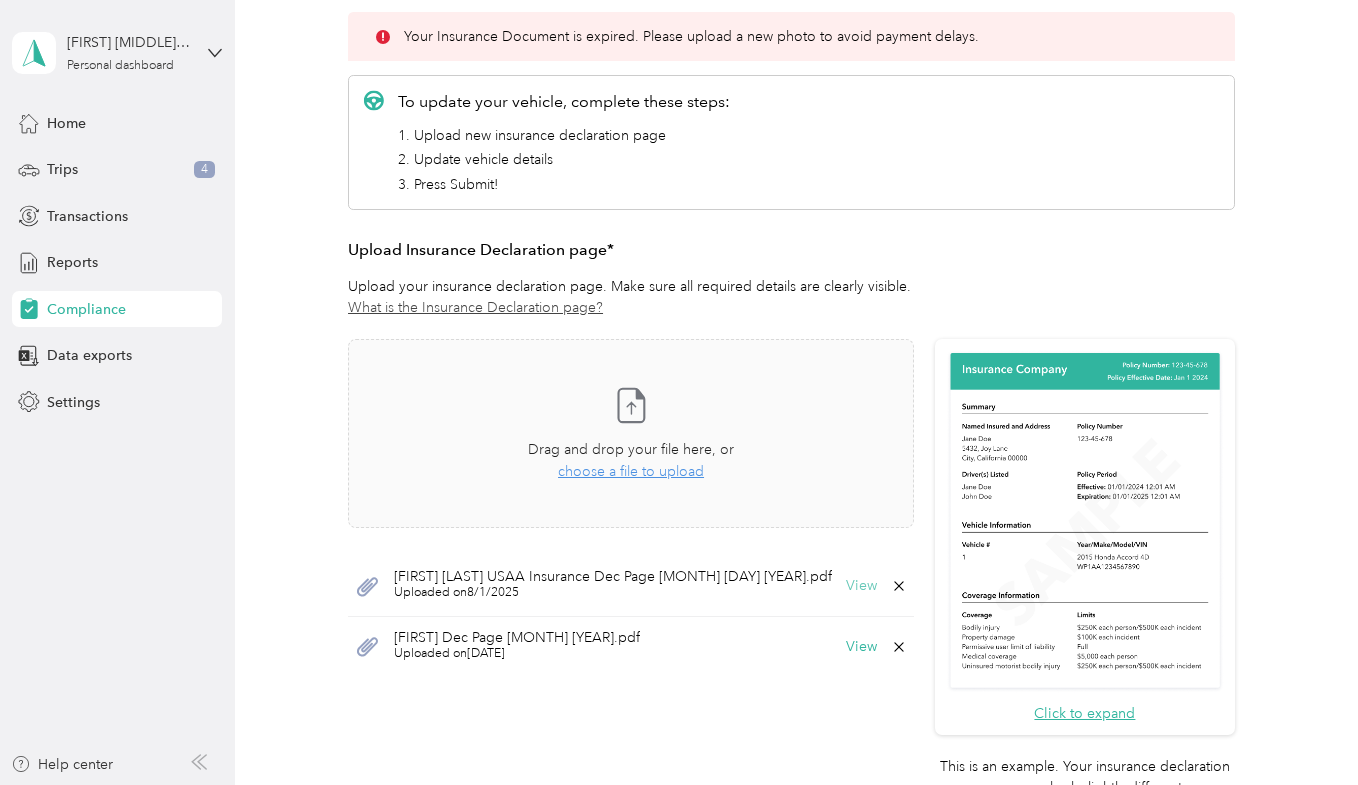 click on "View" at bounding box center (861, 586) 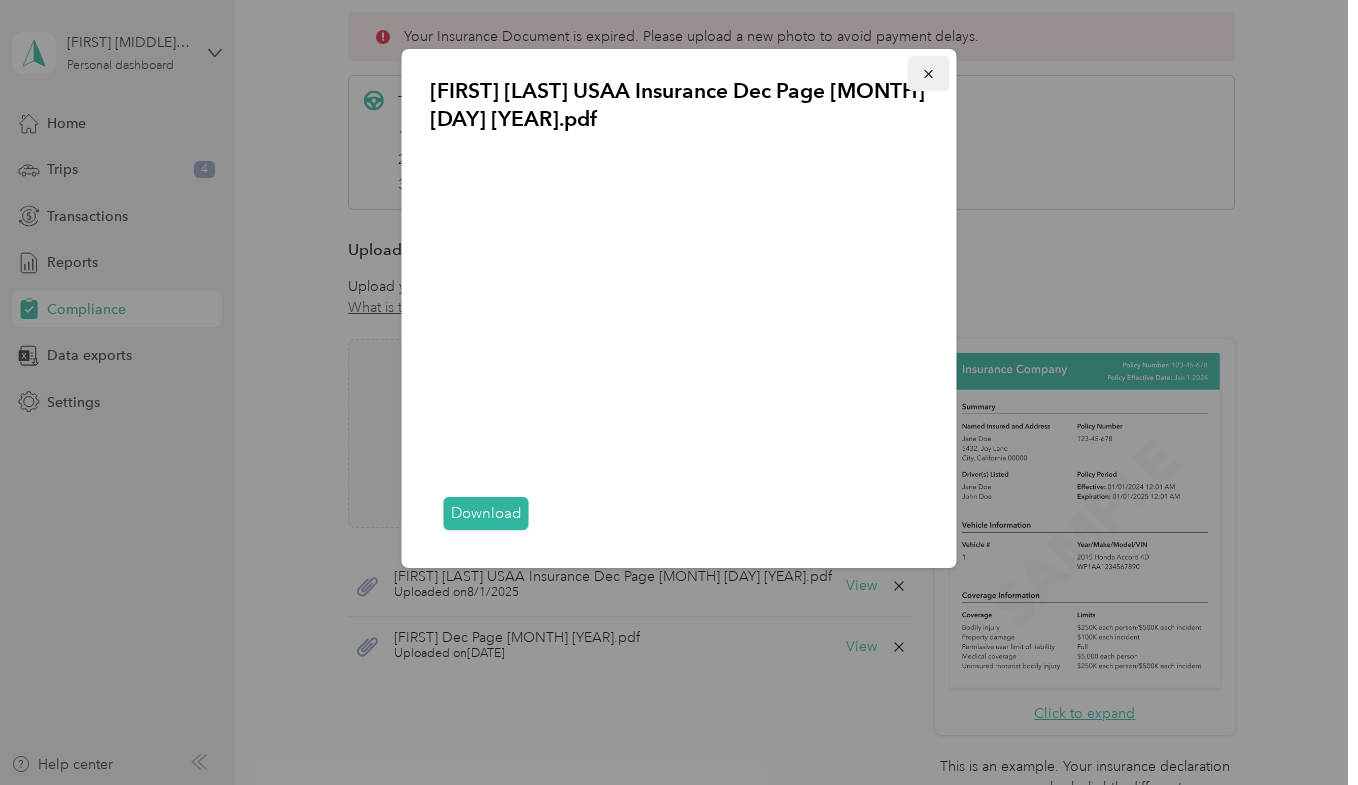 click 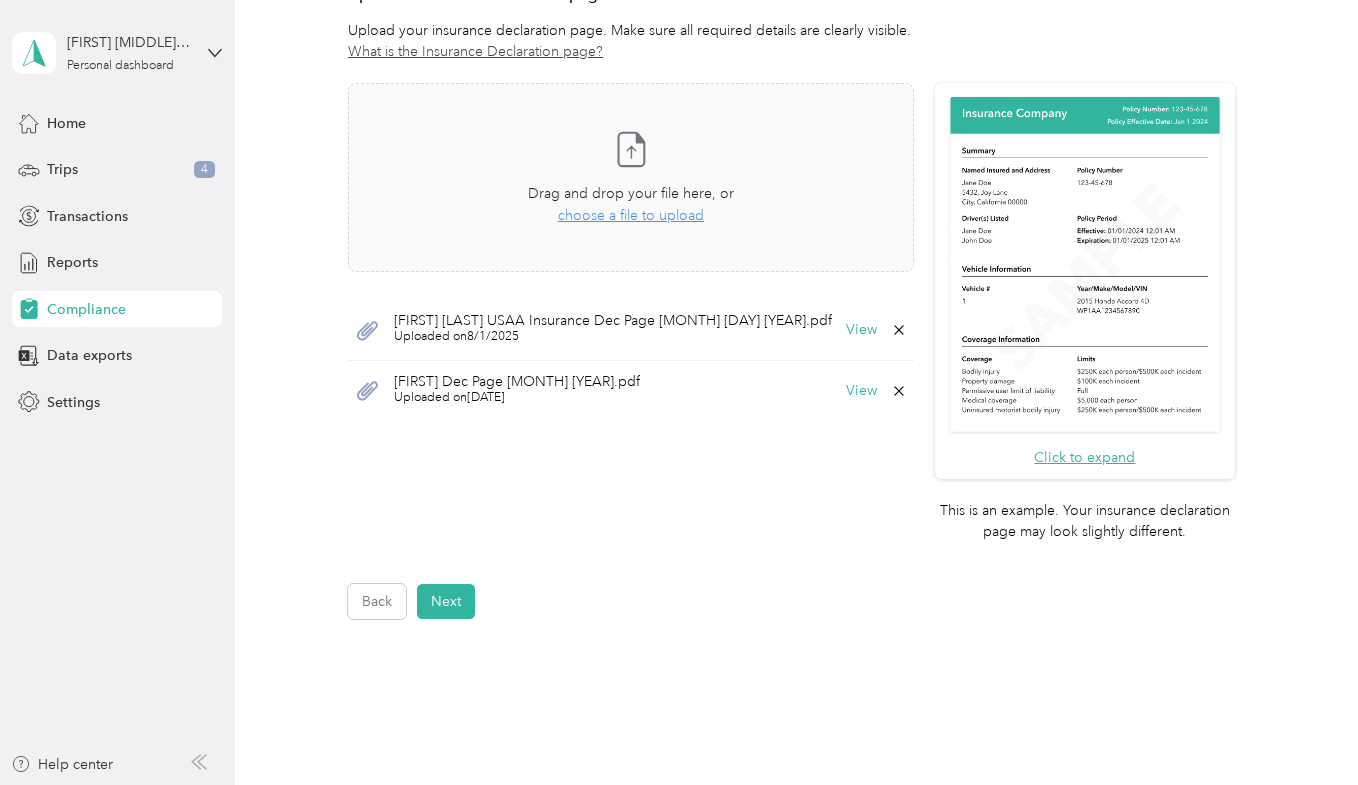 scroll, scrollTop: 693, scrollLeft: 0, axis: vertical 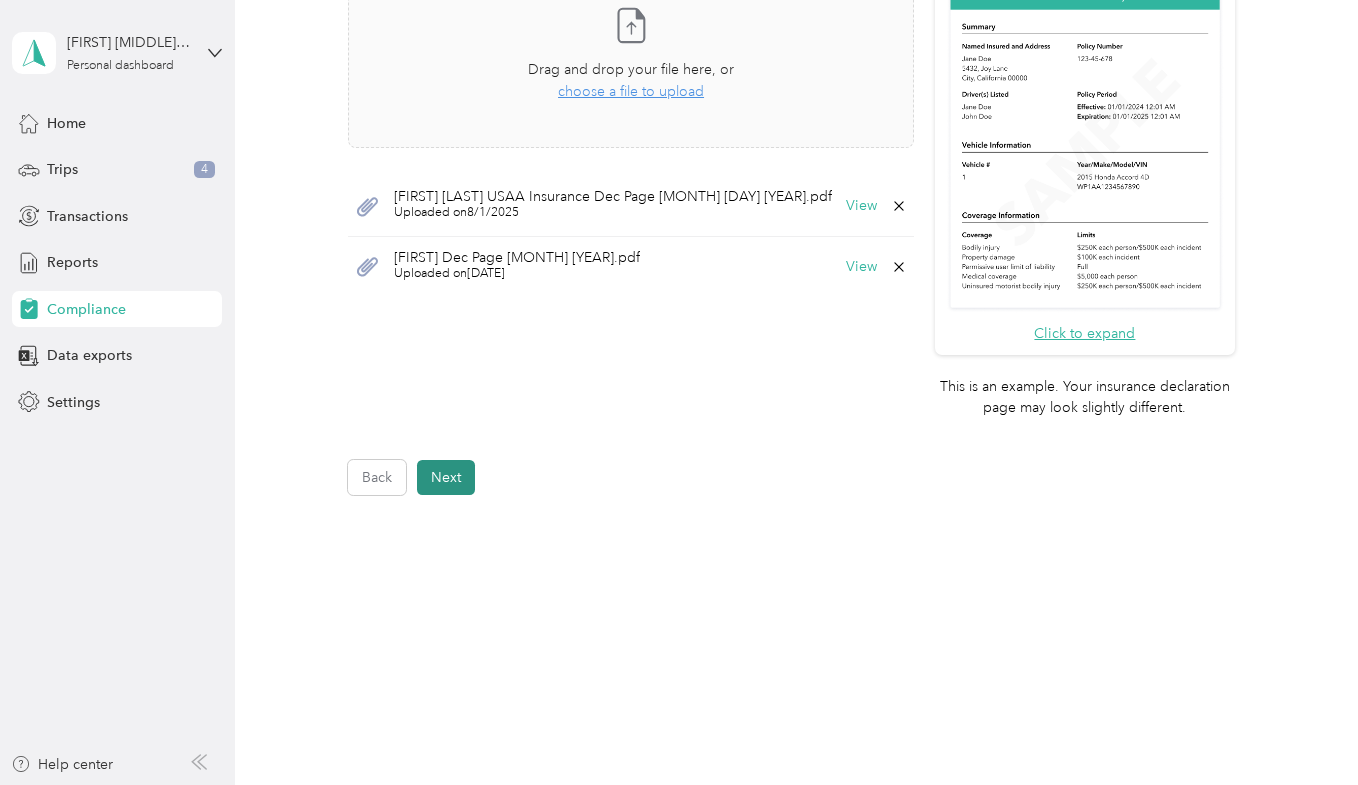 click on "Next" at bounding box center [446, 477] 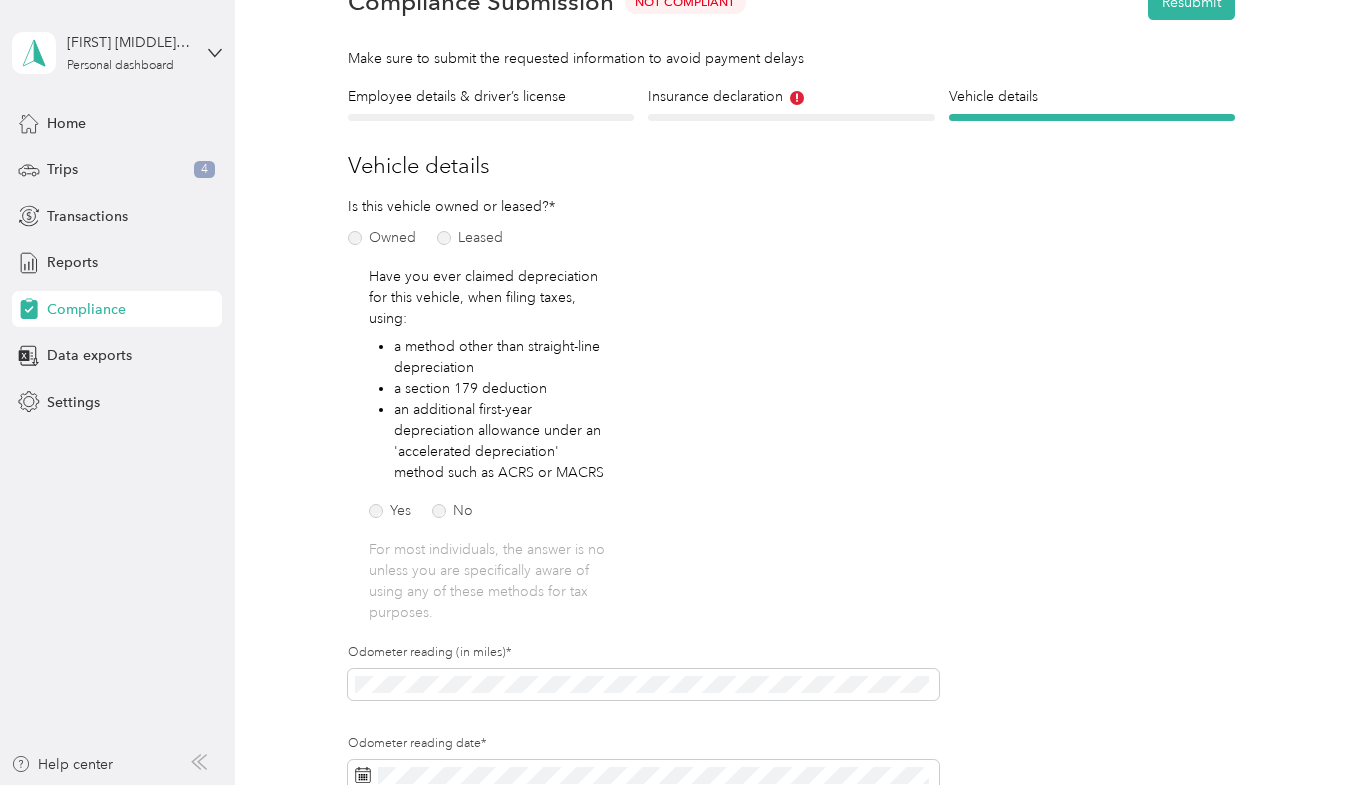 scroll, scrollTop: 0, scrollLeft: 0, axis: both 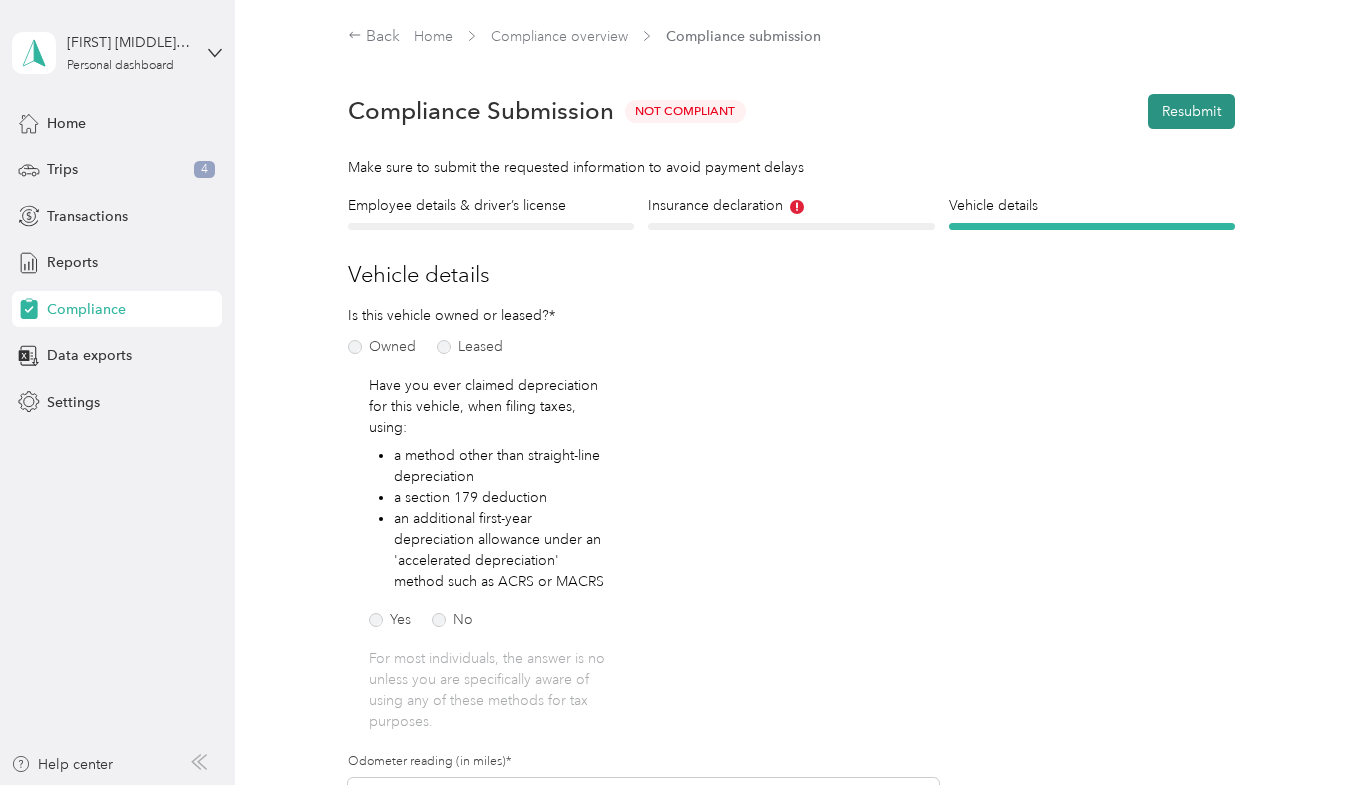 click on "Resubmit" at bounding box center (1191, 111) 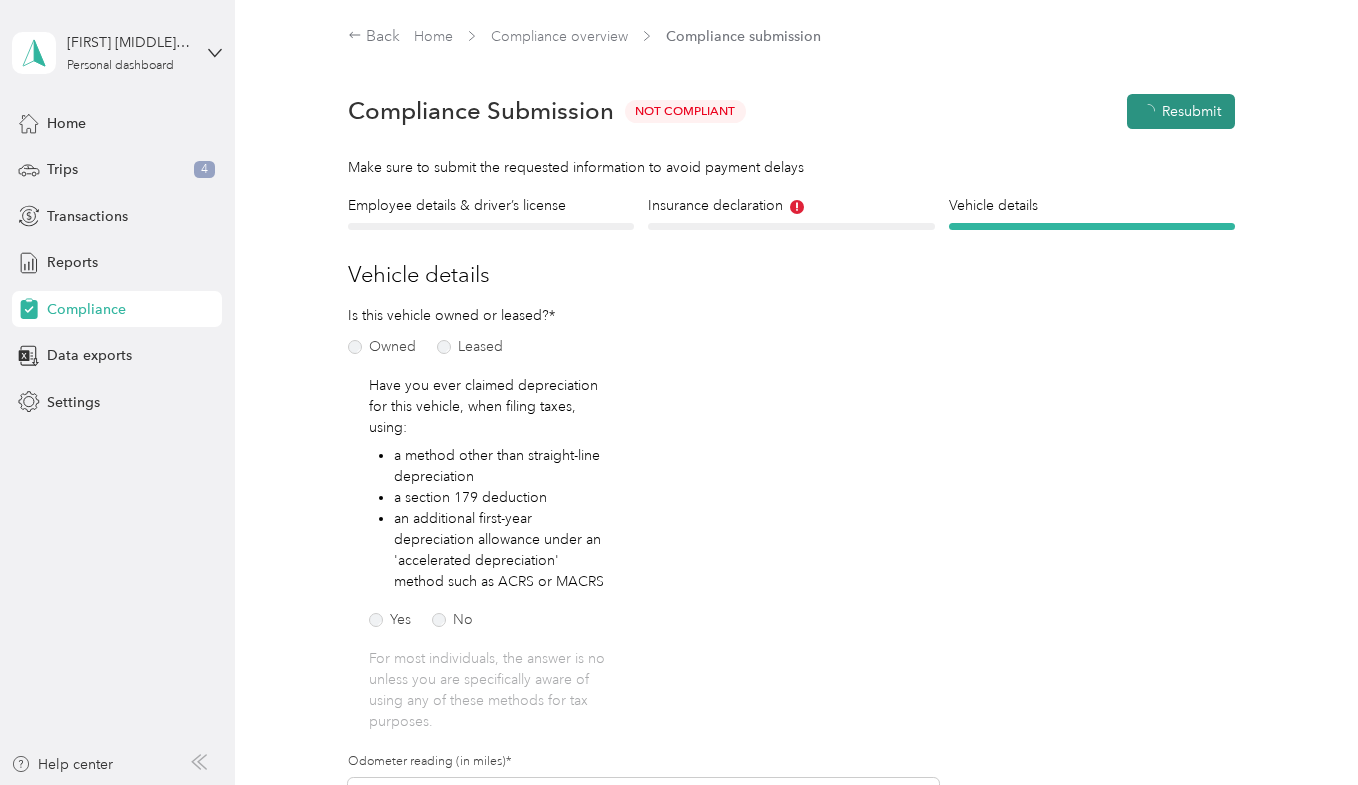 scroll, scrollTop: 24, scrollLeft: 0, axis: vertical 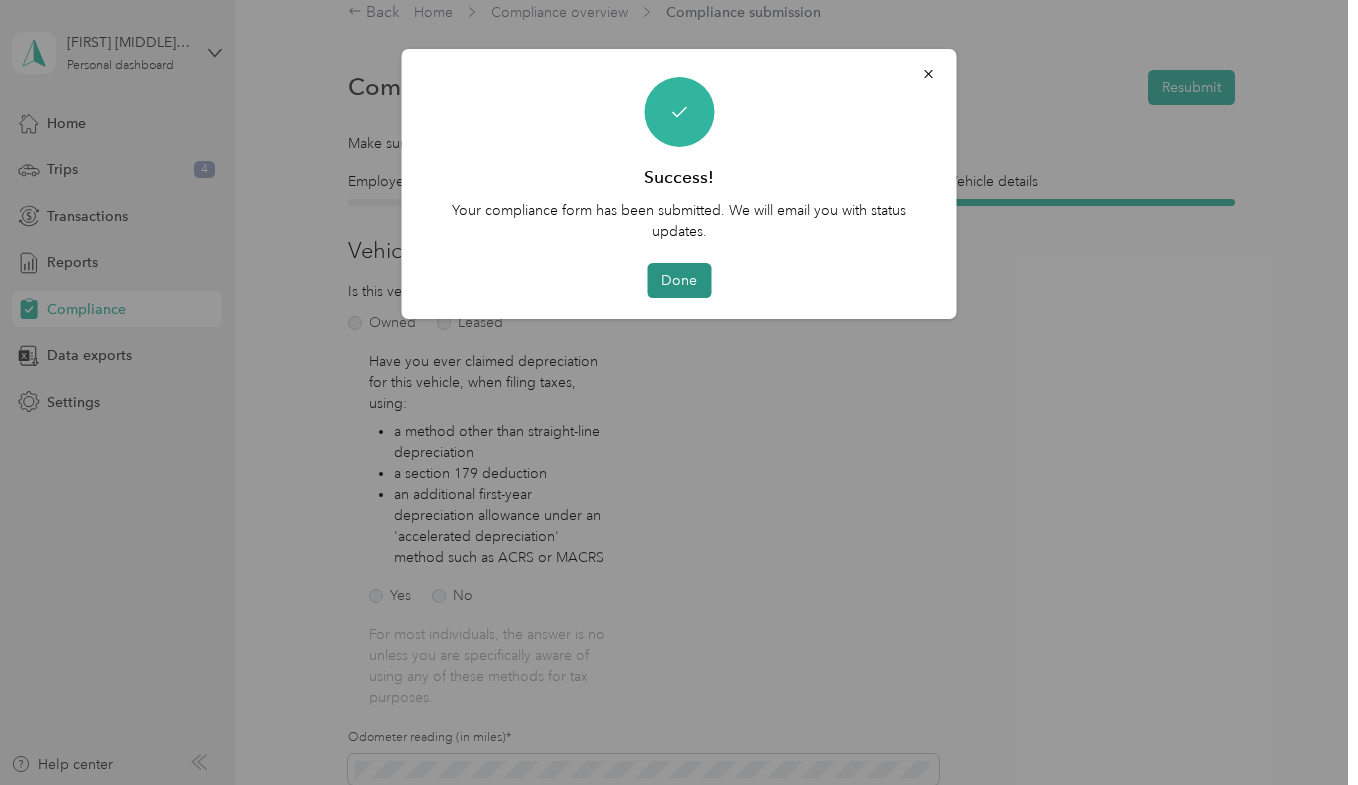 click on "Done" at bounding box center (679, 280) 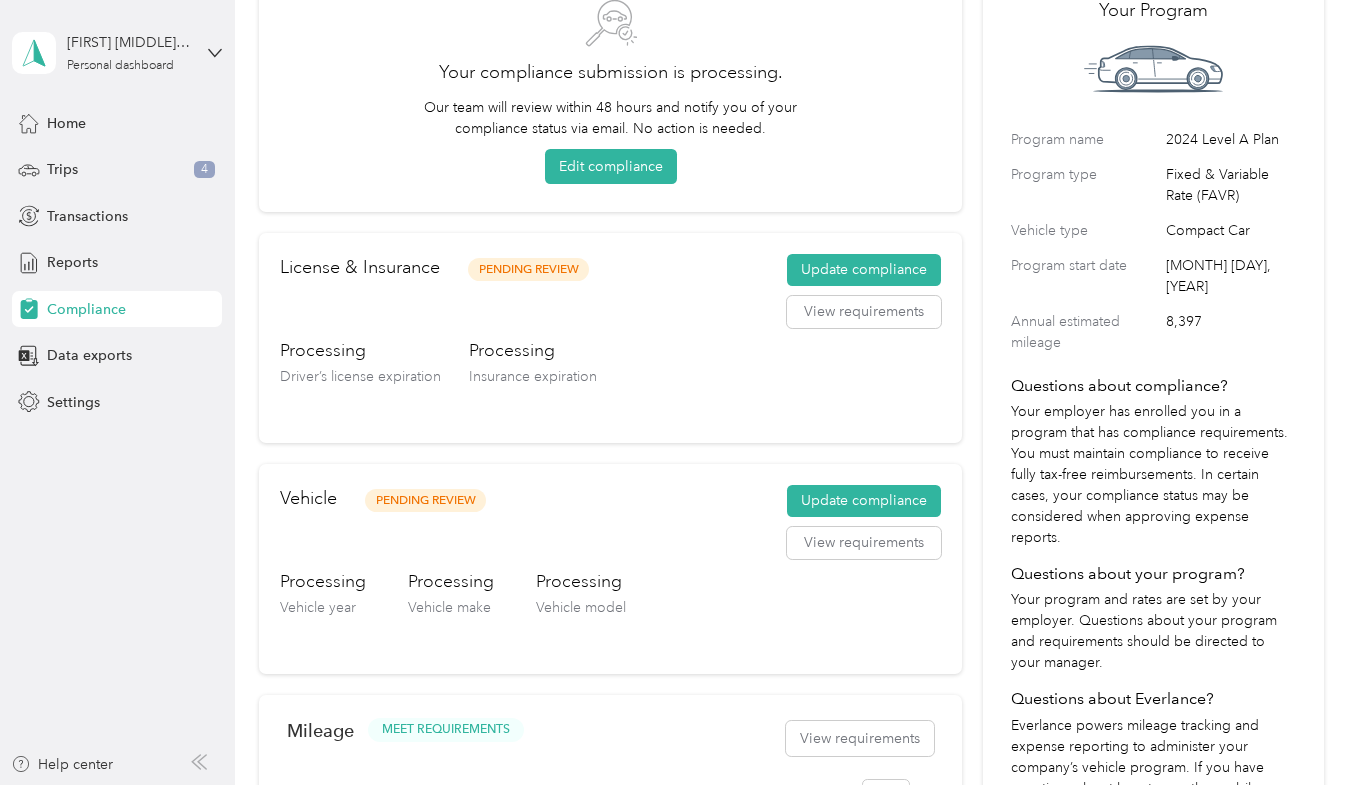 scroll, scrollTop: 0, scrollLeft: 0, axis: both 